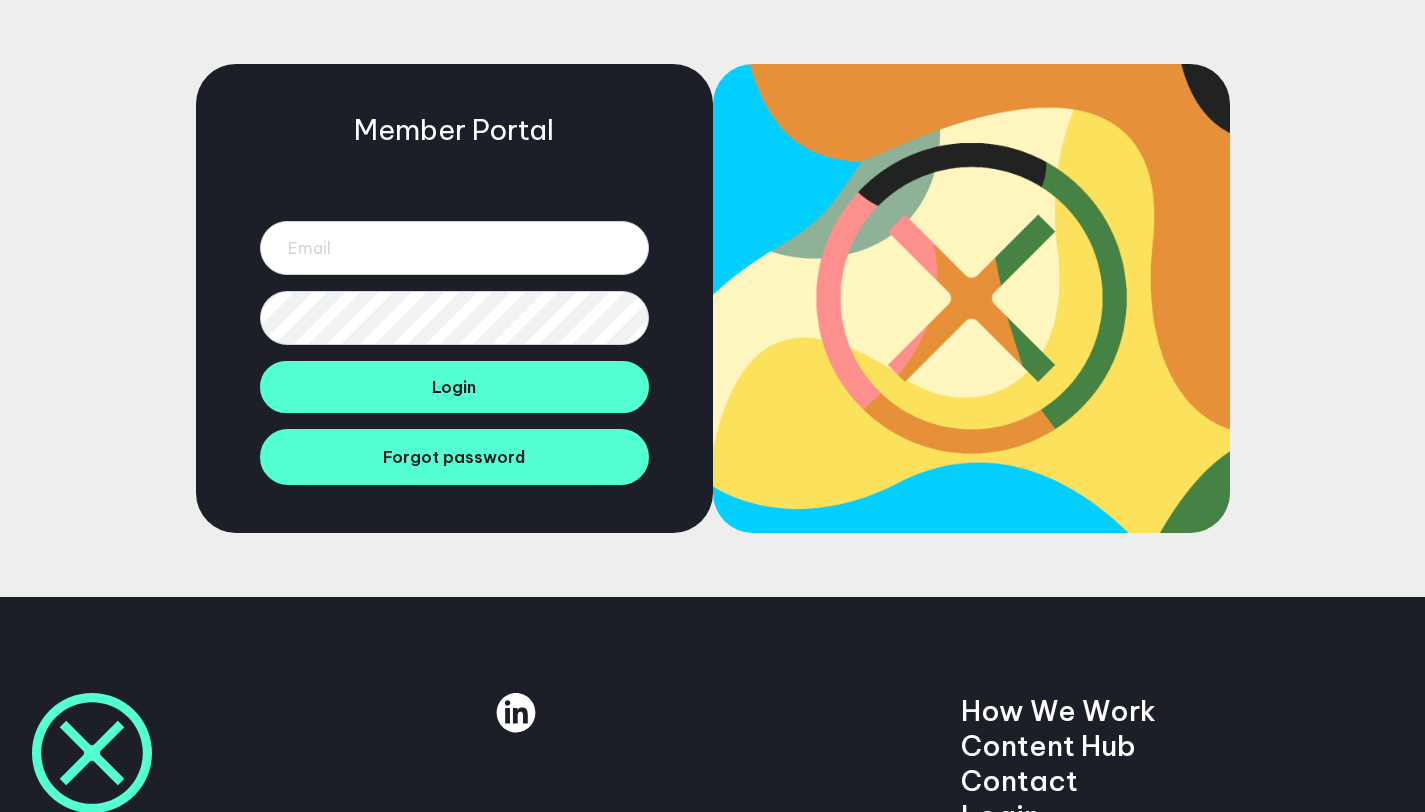 scroll, scrollTop: 0, scrollLeft: 0, axis: both 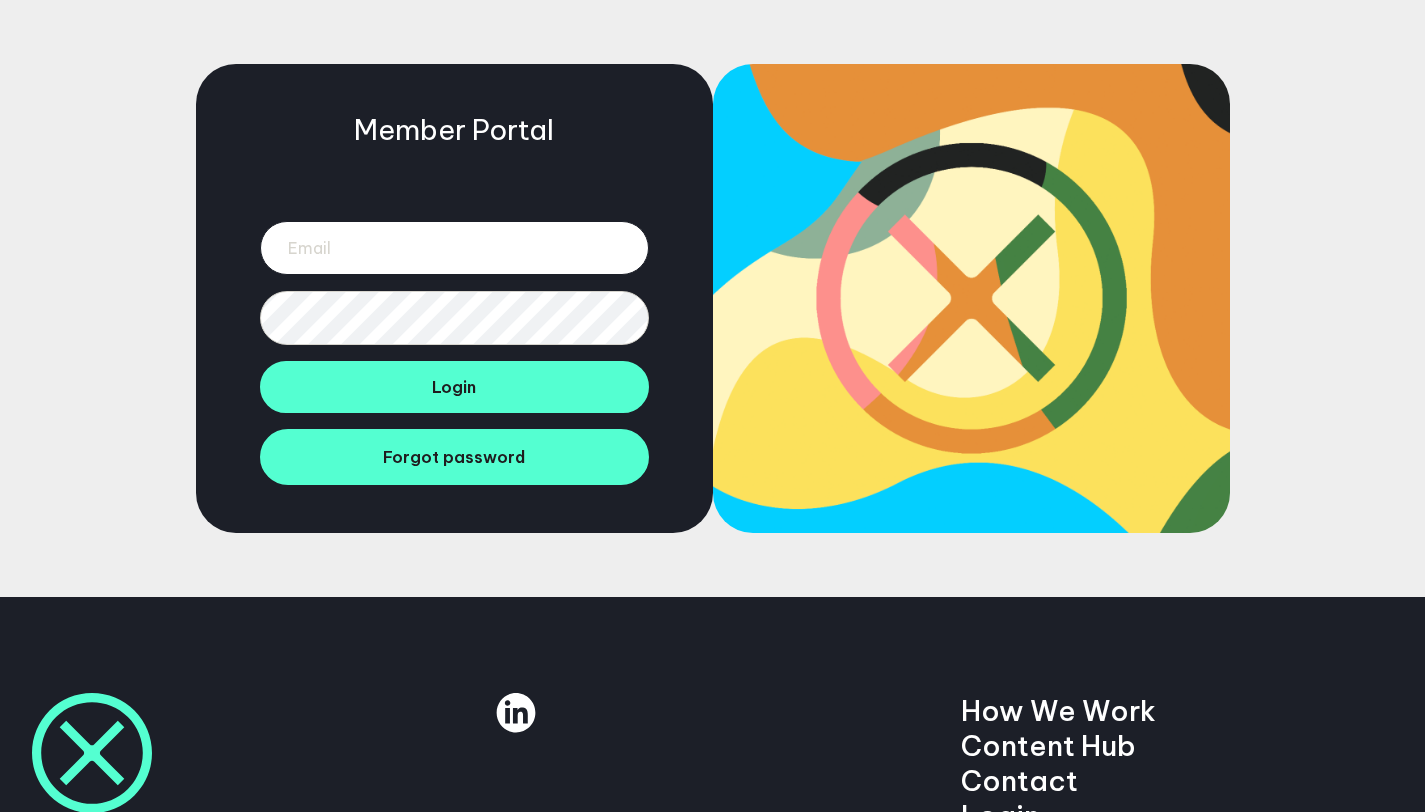 click at bounding box center (454, 248) 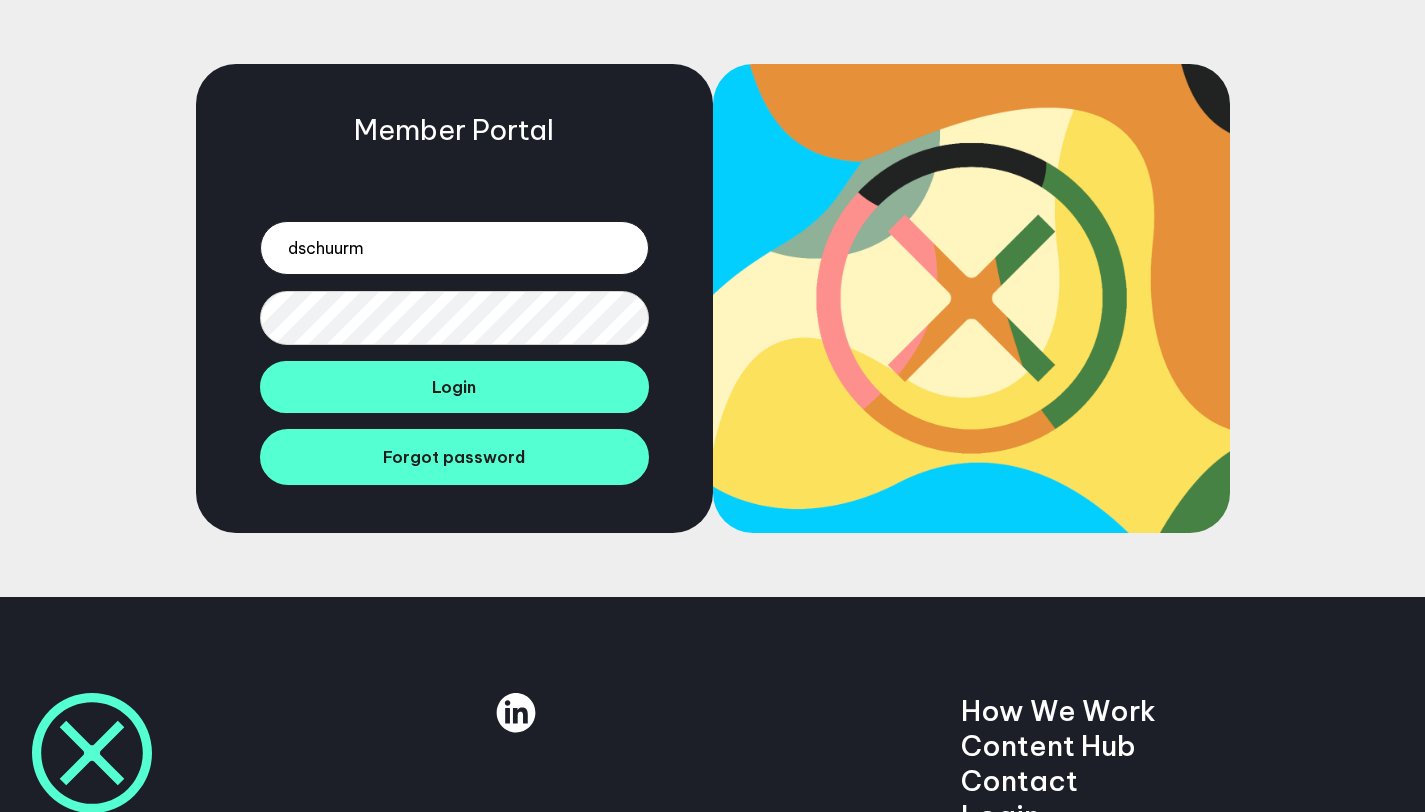 type on "[USERNAME]@example.com" 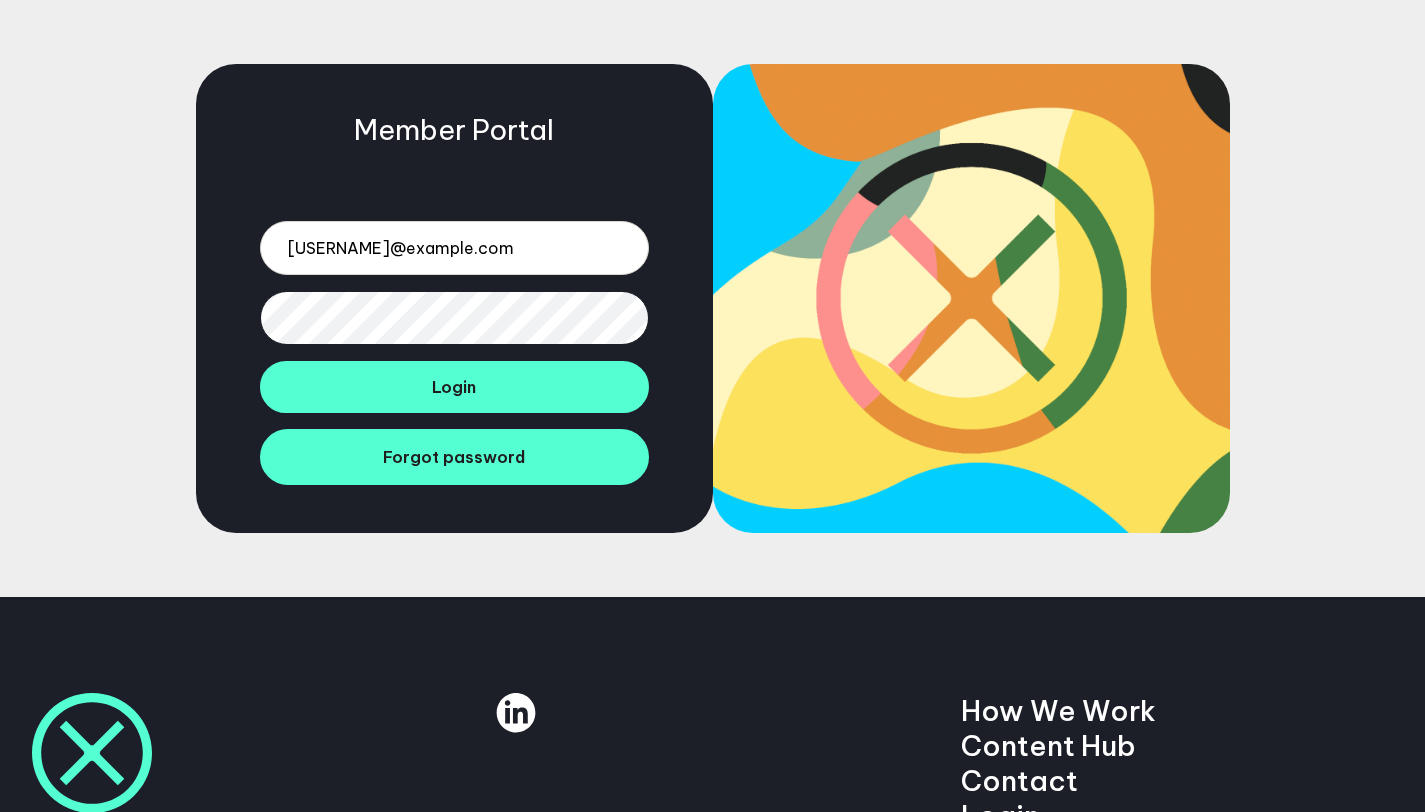 click on "Login" at bounding box center (454, 387) 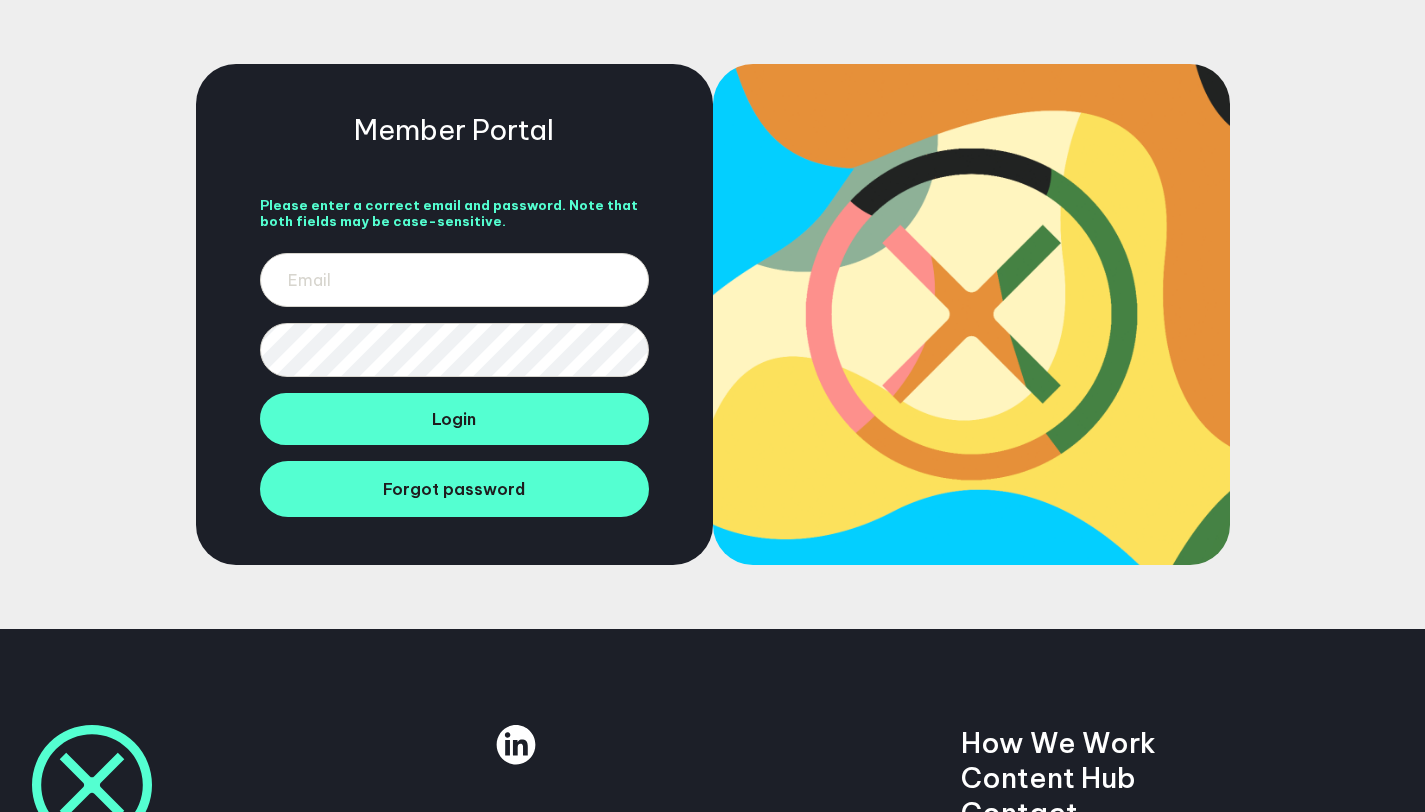 scroll, scrollTop: 0, scrollLeft: 0, axis: both 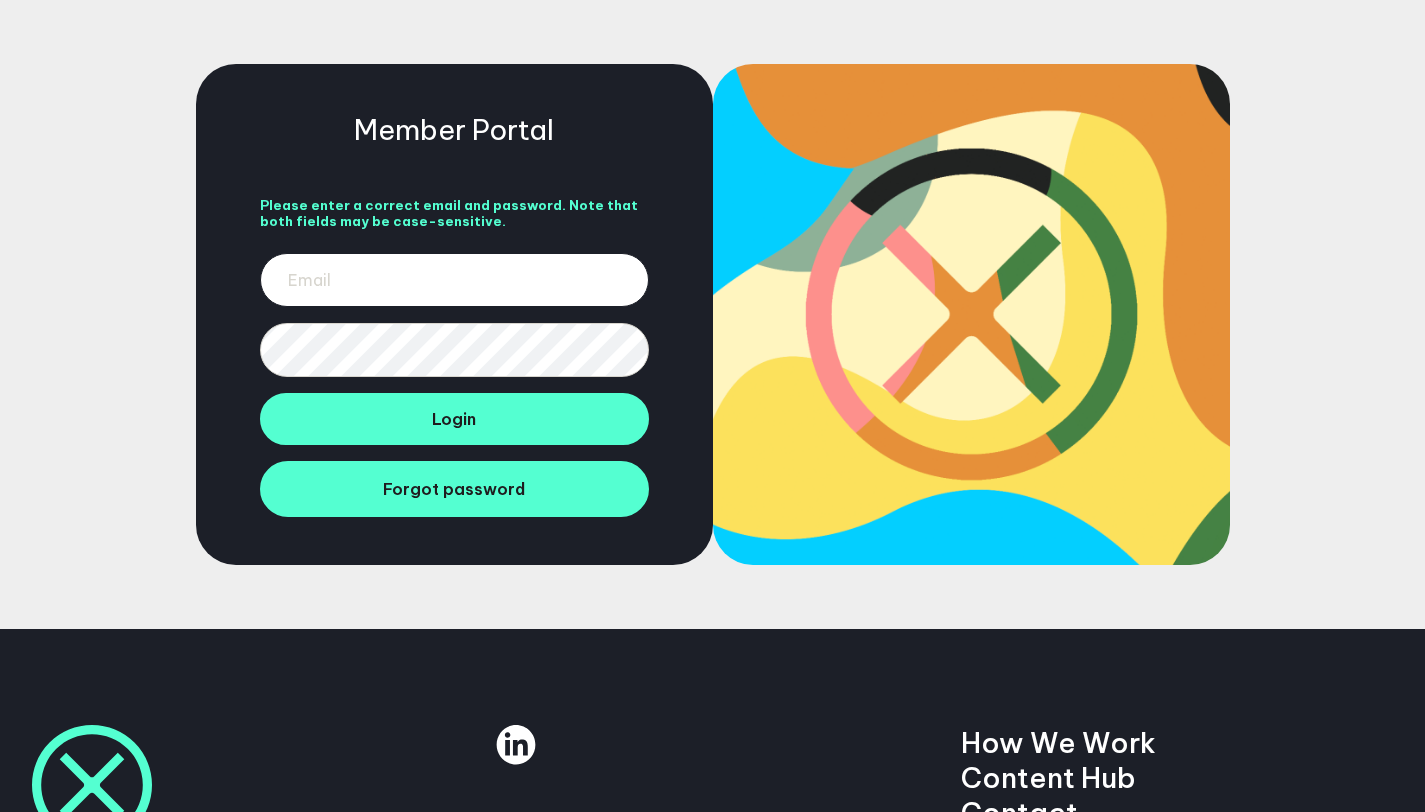 click at bounding box center (454, 280) 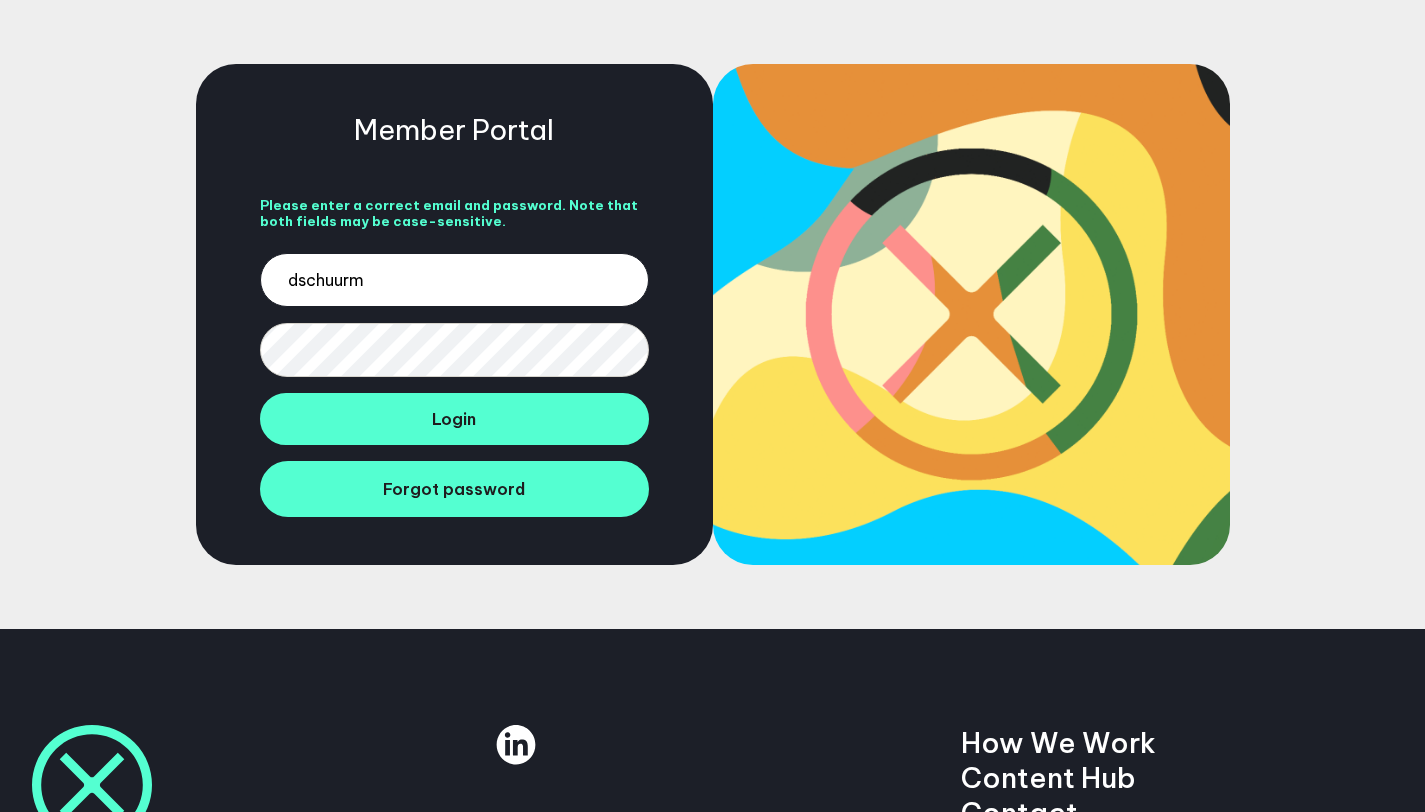 type on "[USERNAME]@example.com" 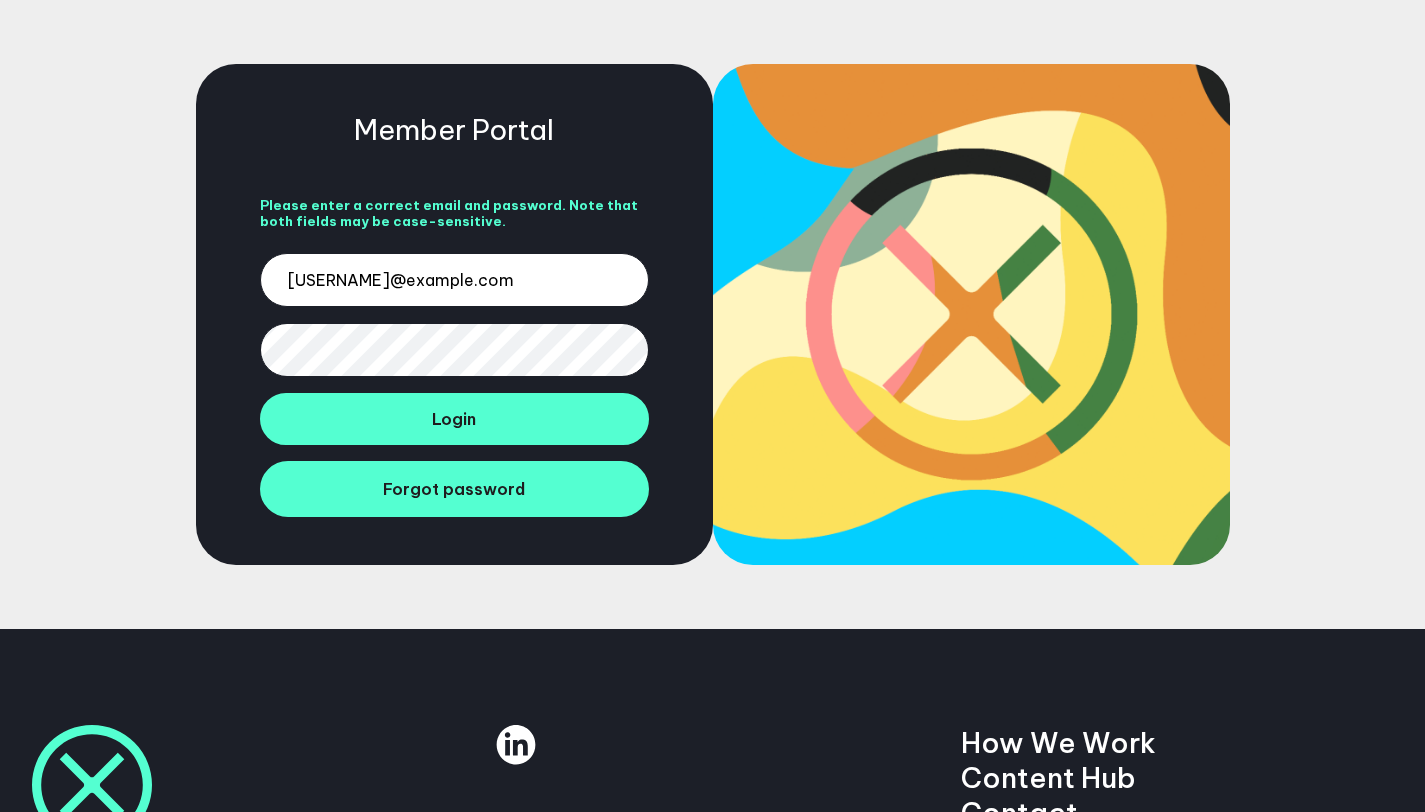 click on "Login" at bounding box center [454, 419] 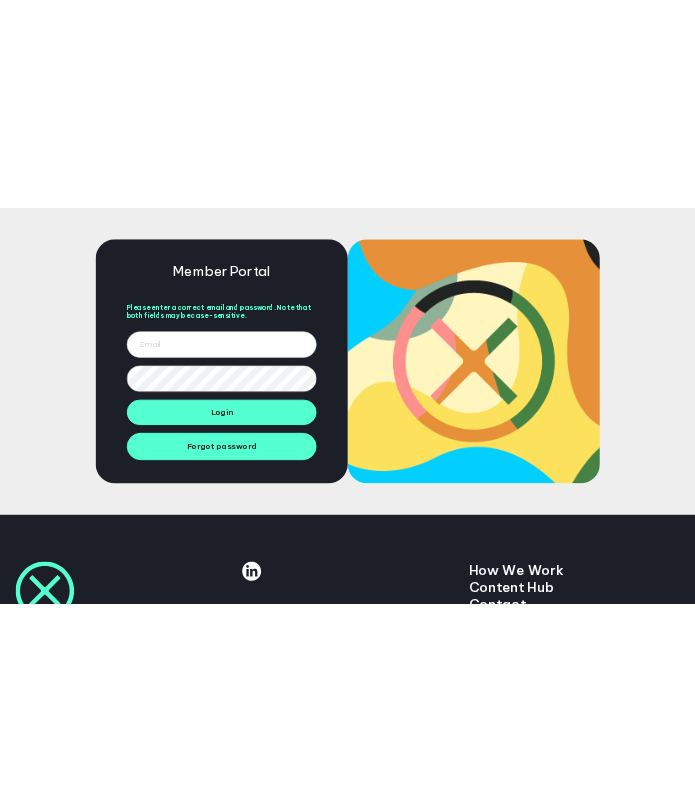 scroll, scrollTop: 0, scrollLeft: 0, axis: both 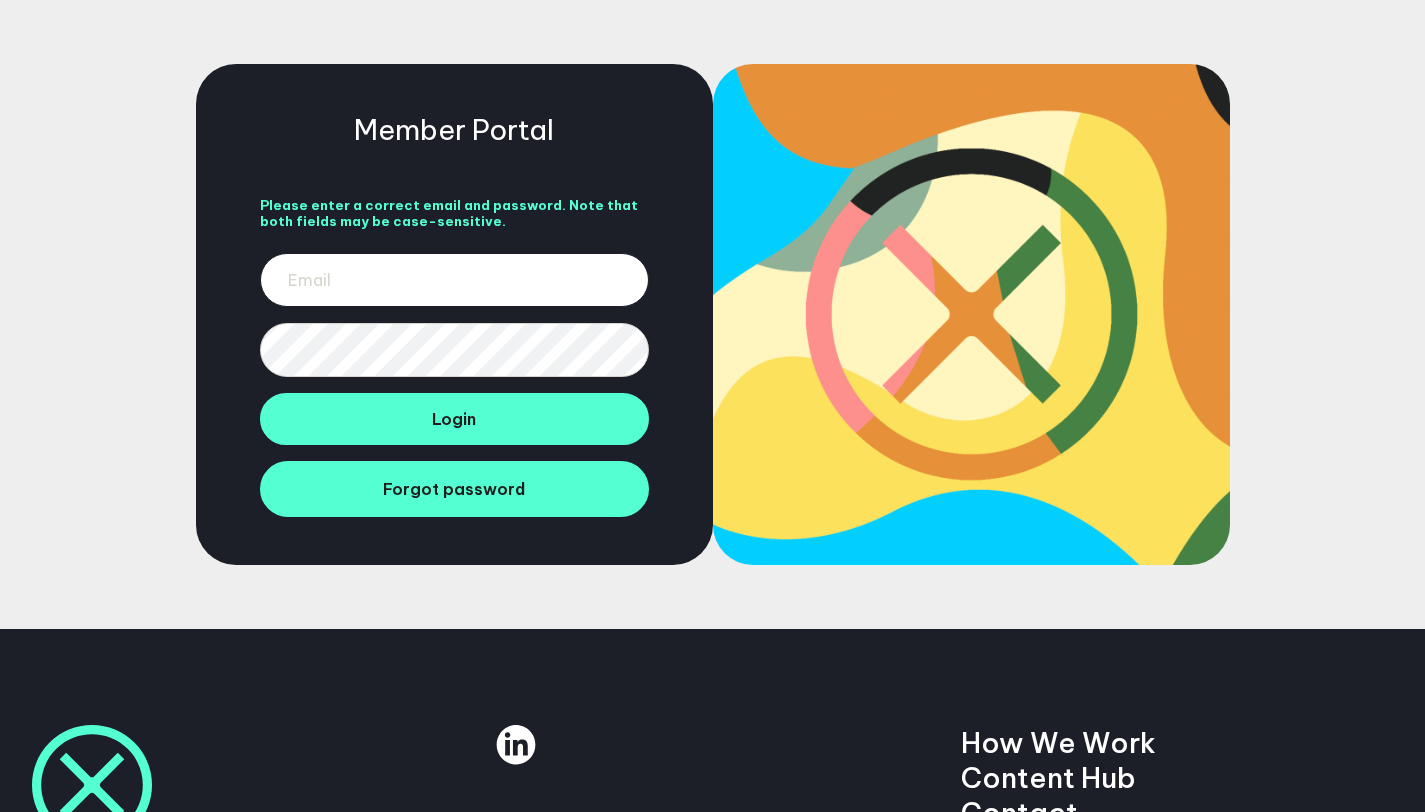 click at bounding box center (454, 280) 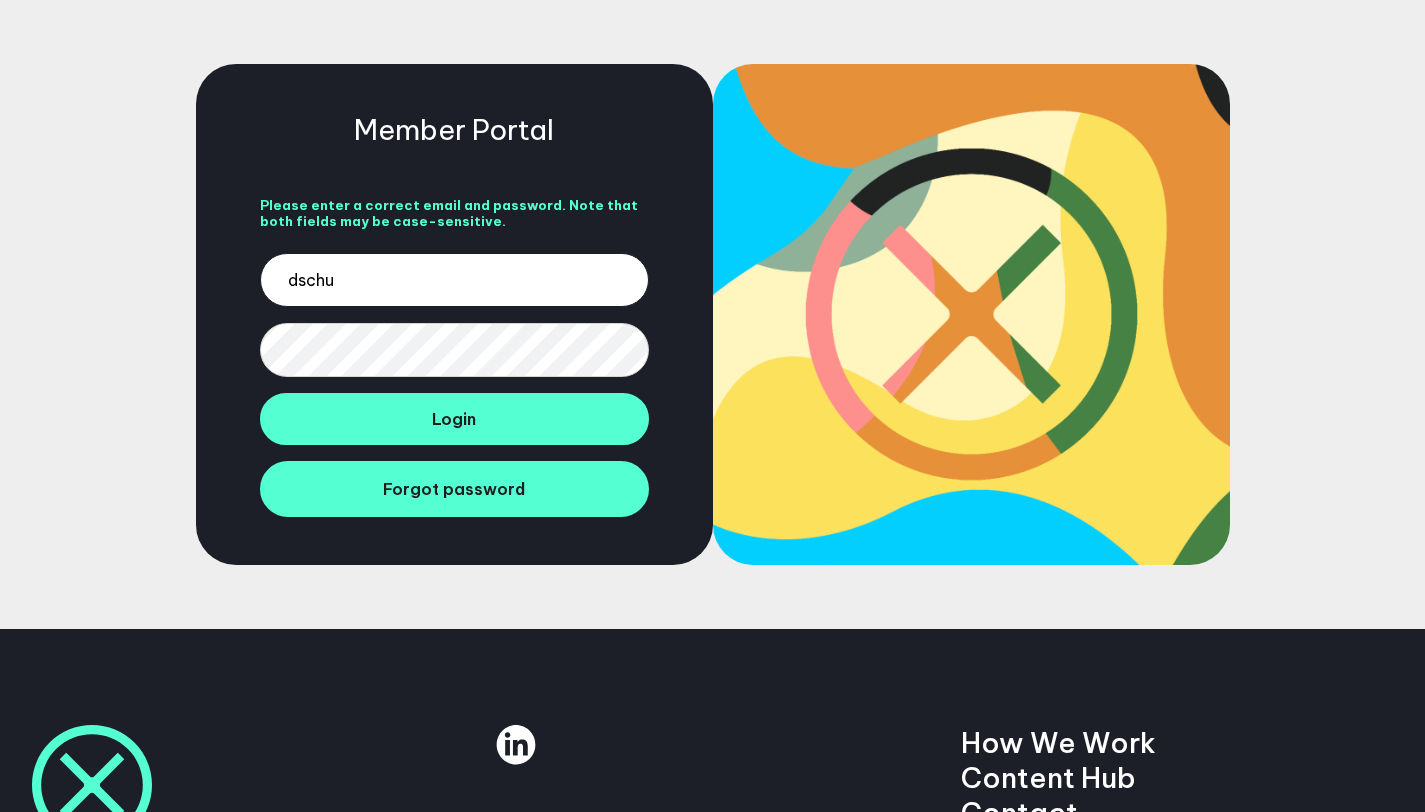 type on "[USERNAME]@example.com" 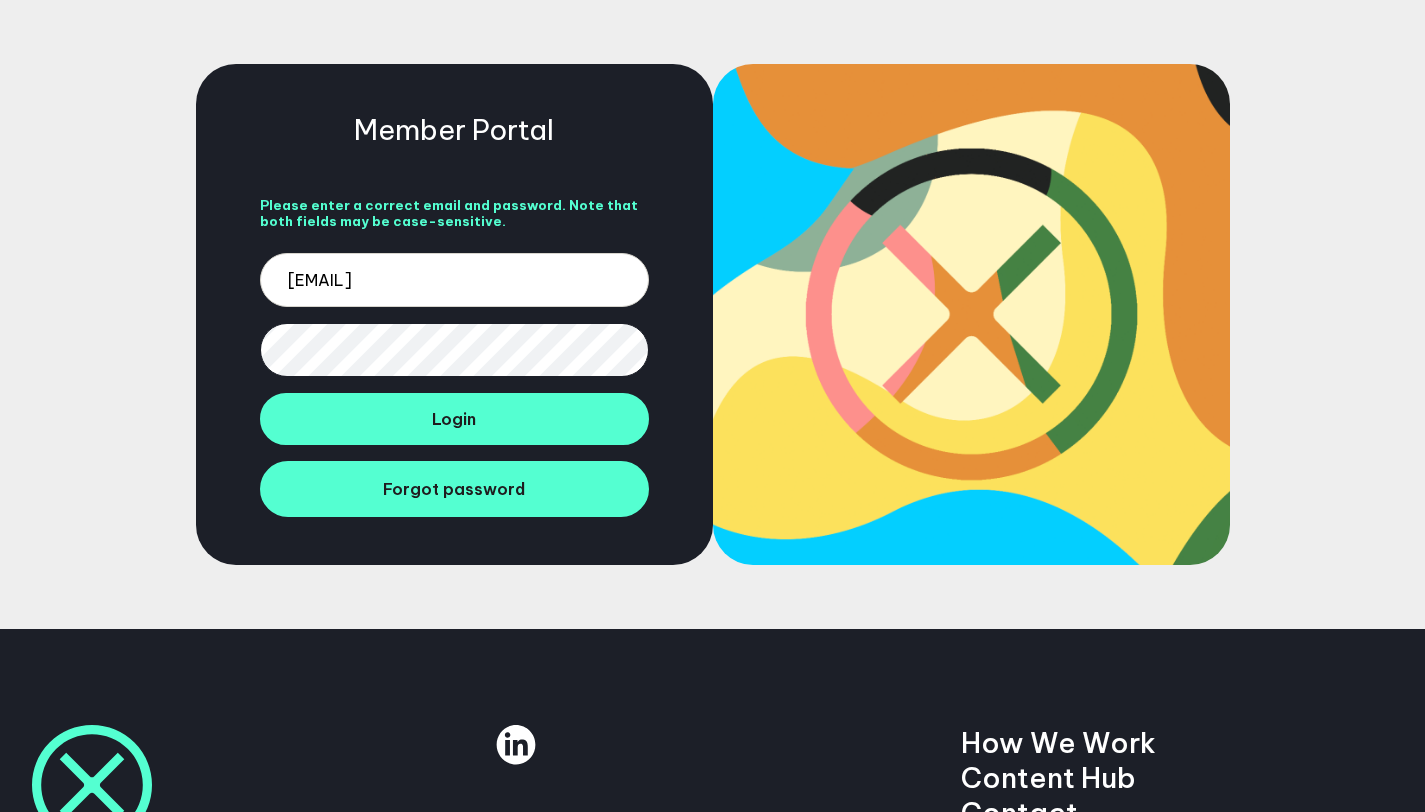 click on "Member Portal Please enter a correct email and password. Note that both fields may be case-sensitive. dschuurm@syr.edu Login Forgot password" at bounding box center (712, 314) 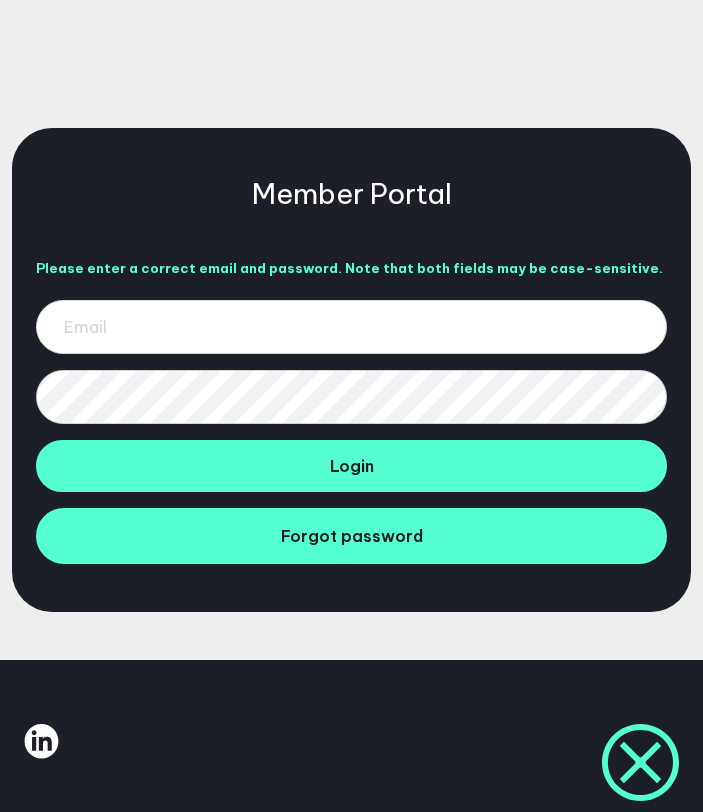 scroll, scrollTop: 389, scrollLeft: 0, axis: vertical 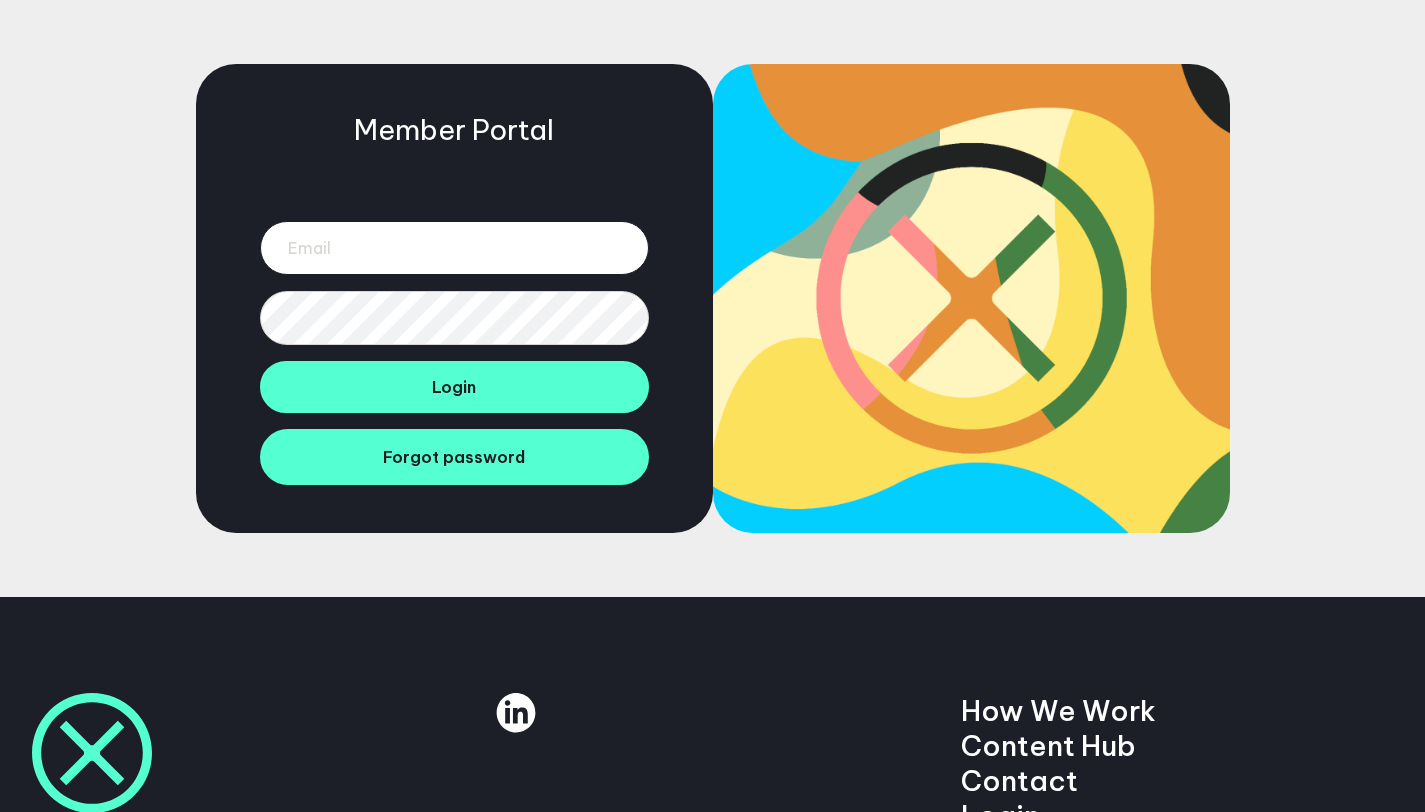 click at bounding box center (454, 248) 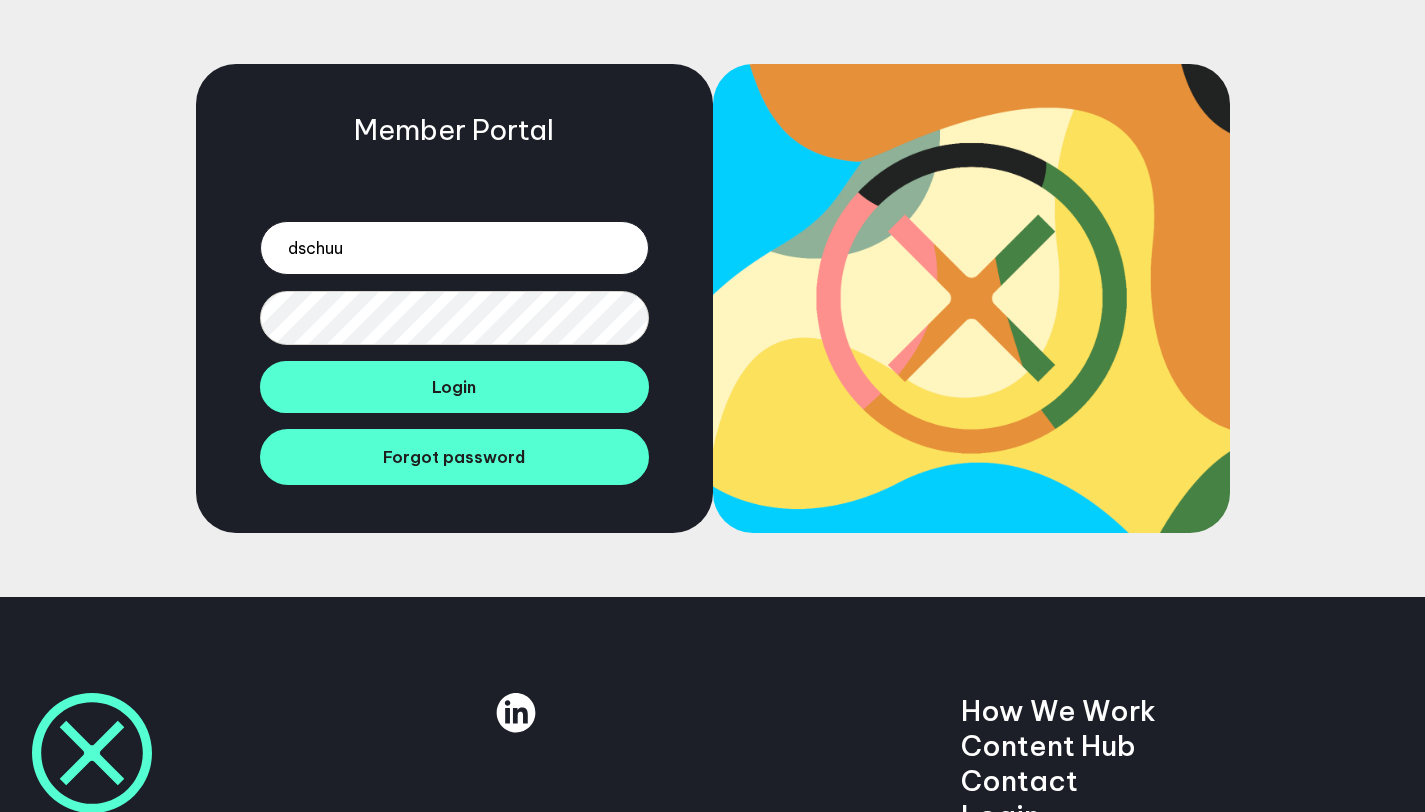 type on "[USERNAME]@[DOMAIN]" 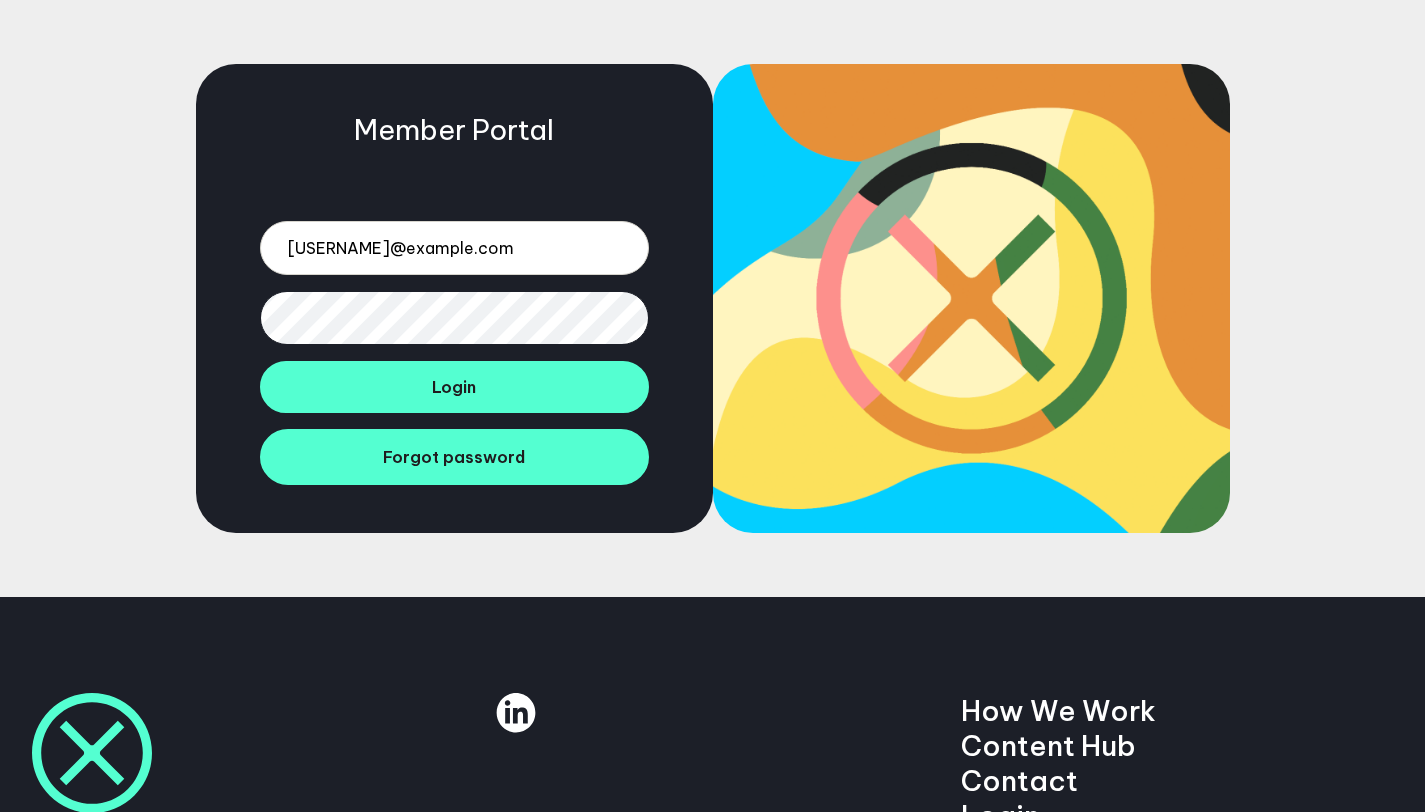 click on "Login" at bounding box center [454, 387] 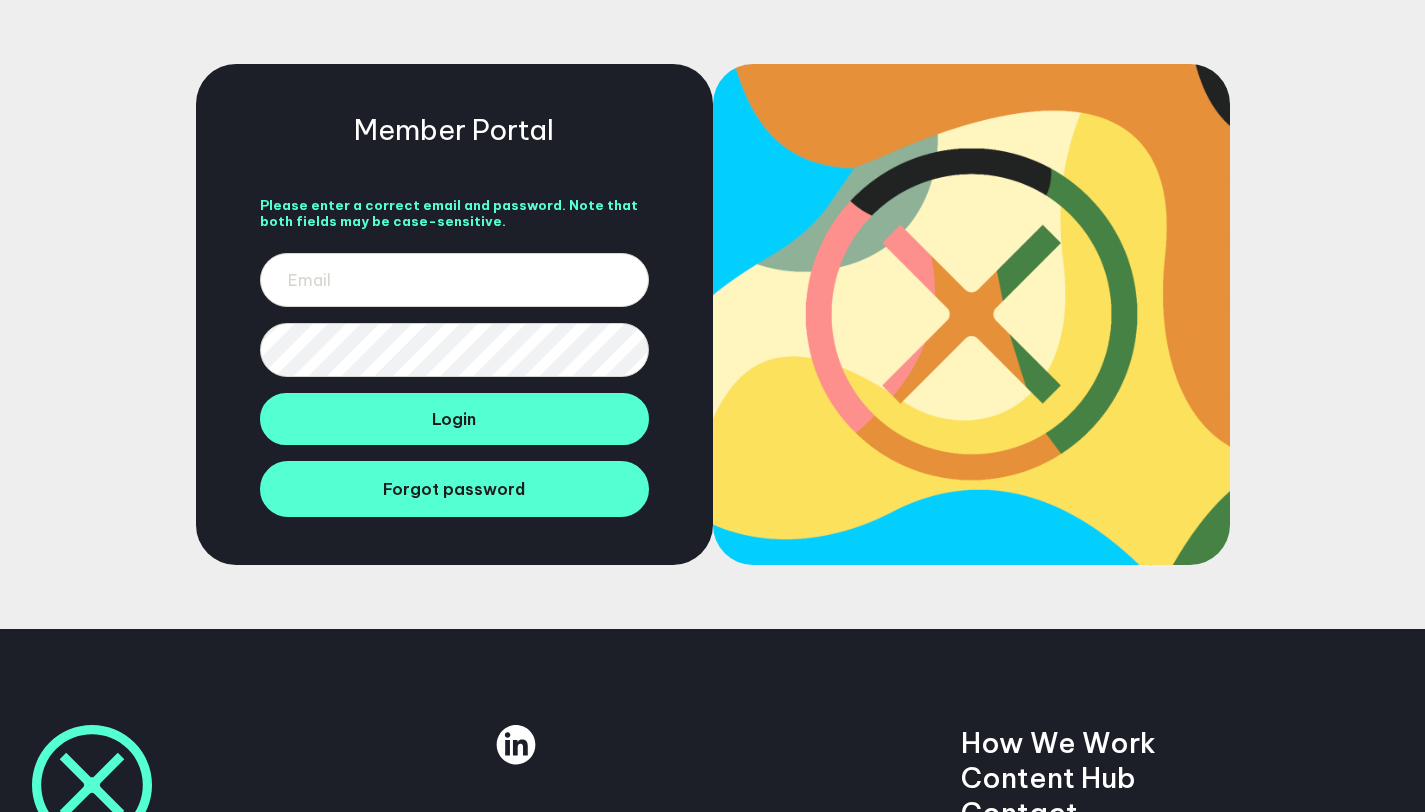 scroll, scrollTop: 0, scrollLeft: 0, axis: both 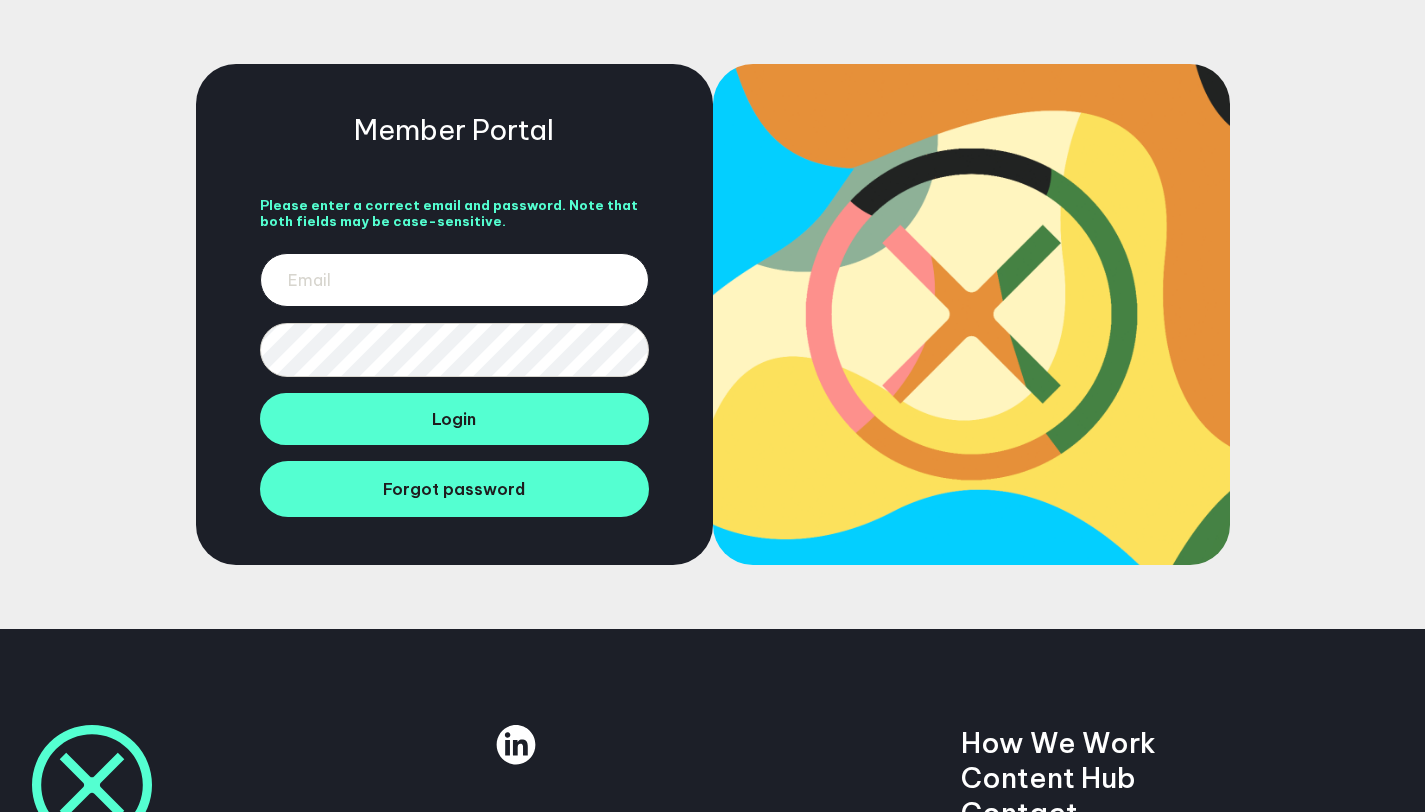 click at bounding box center [454, 280] 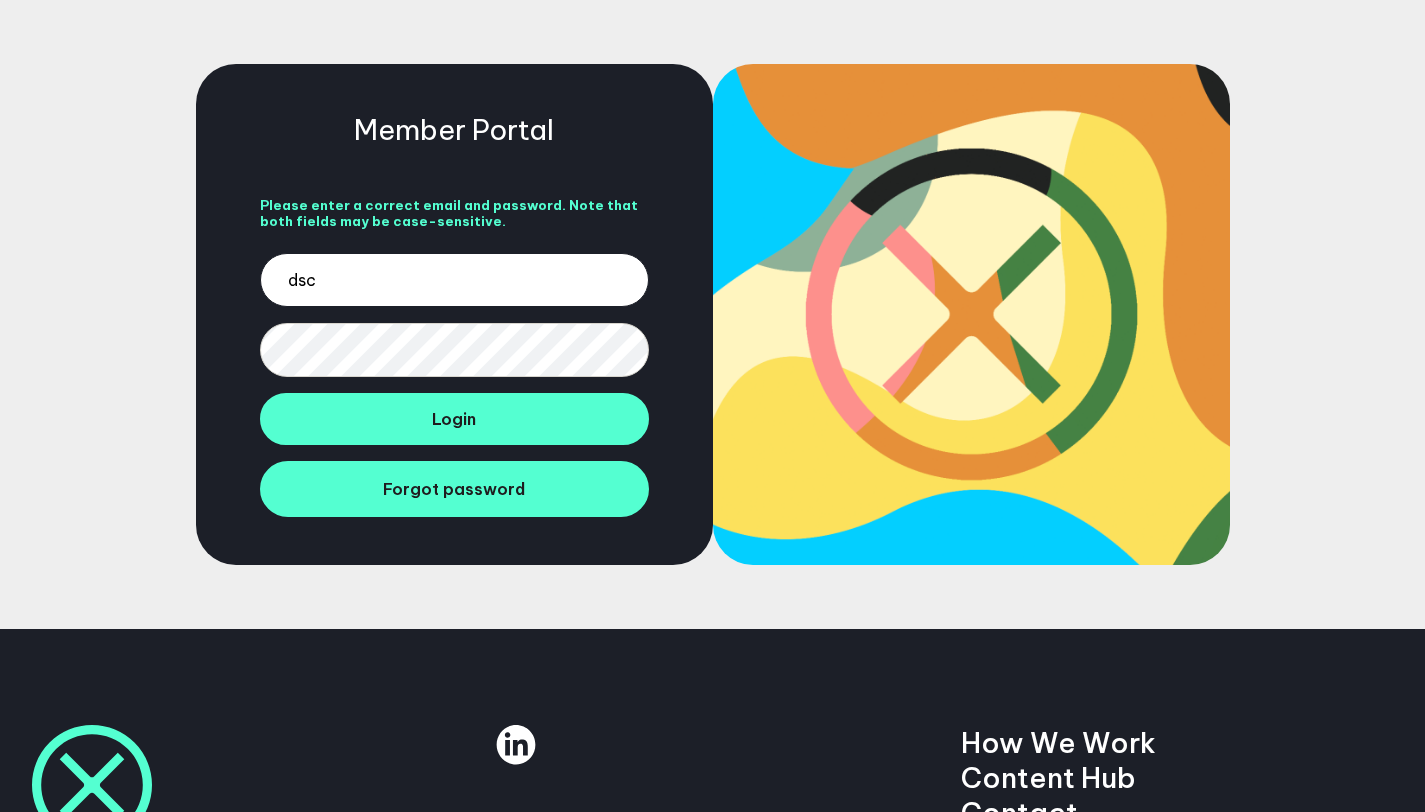 type on "[USERNAME]@[DOMAIN]" 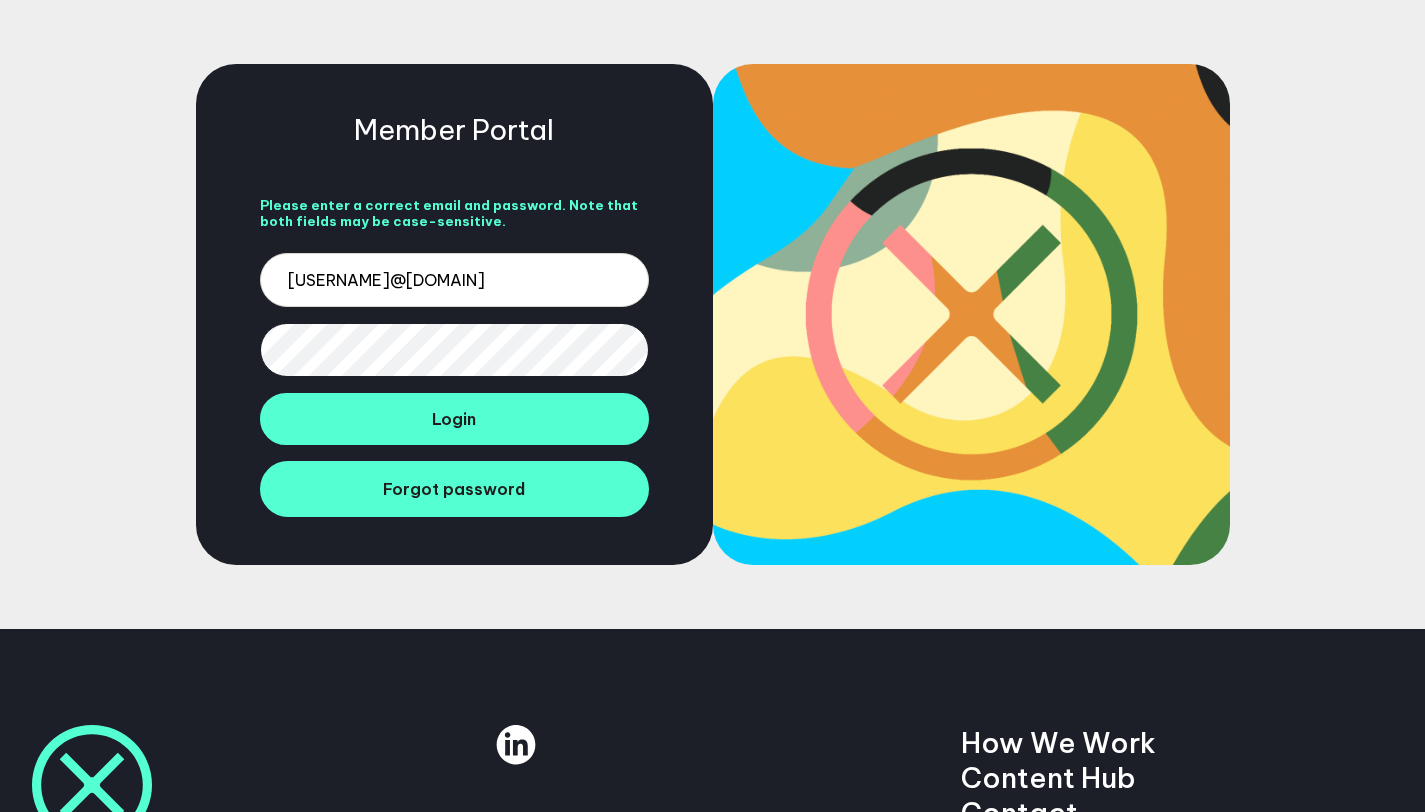 click on "Login" at bounding box center (454, 419) 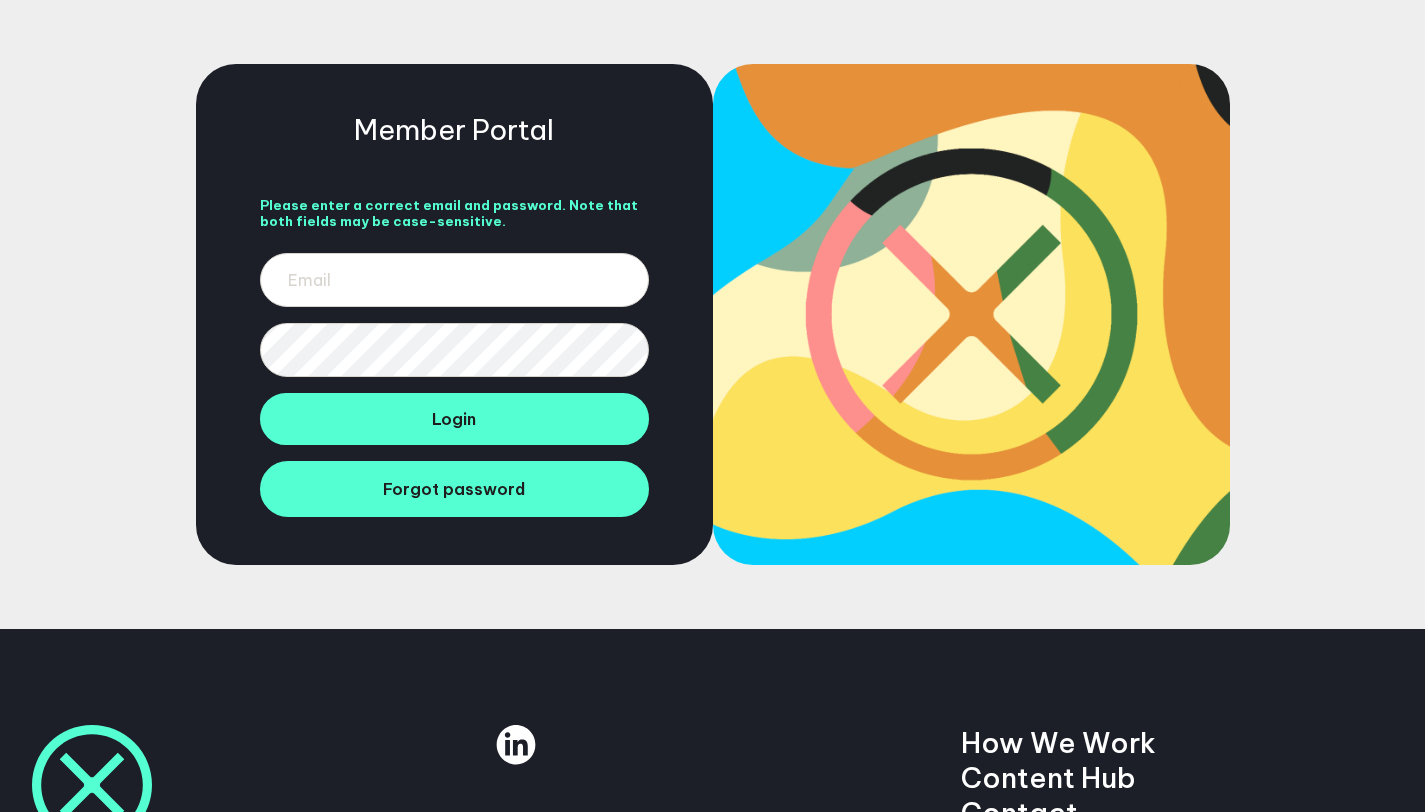 scroll, scrollTop: 0, scrollLeft: 0, axis: both 